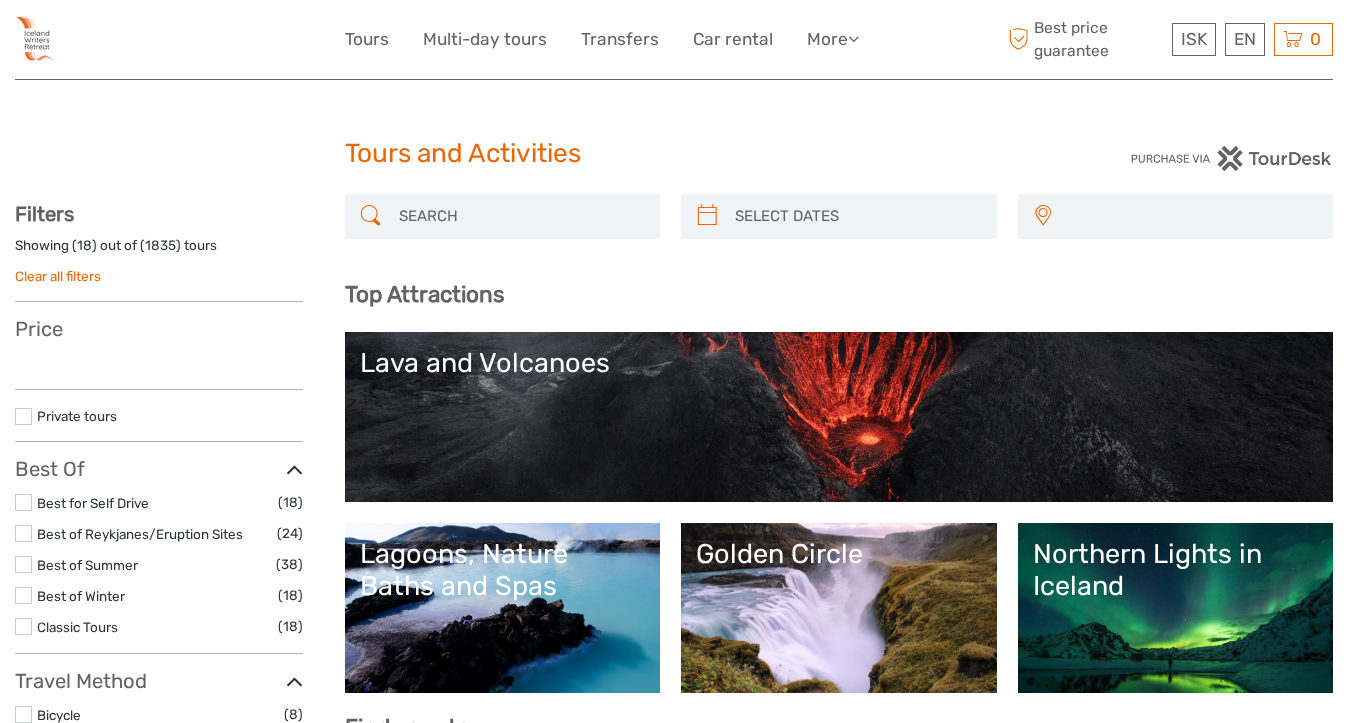 select 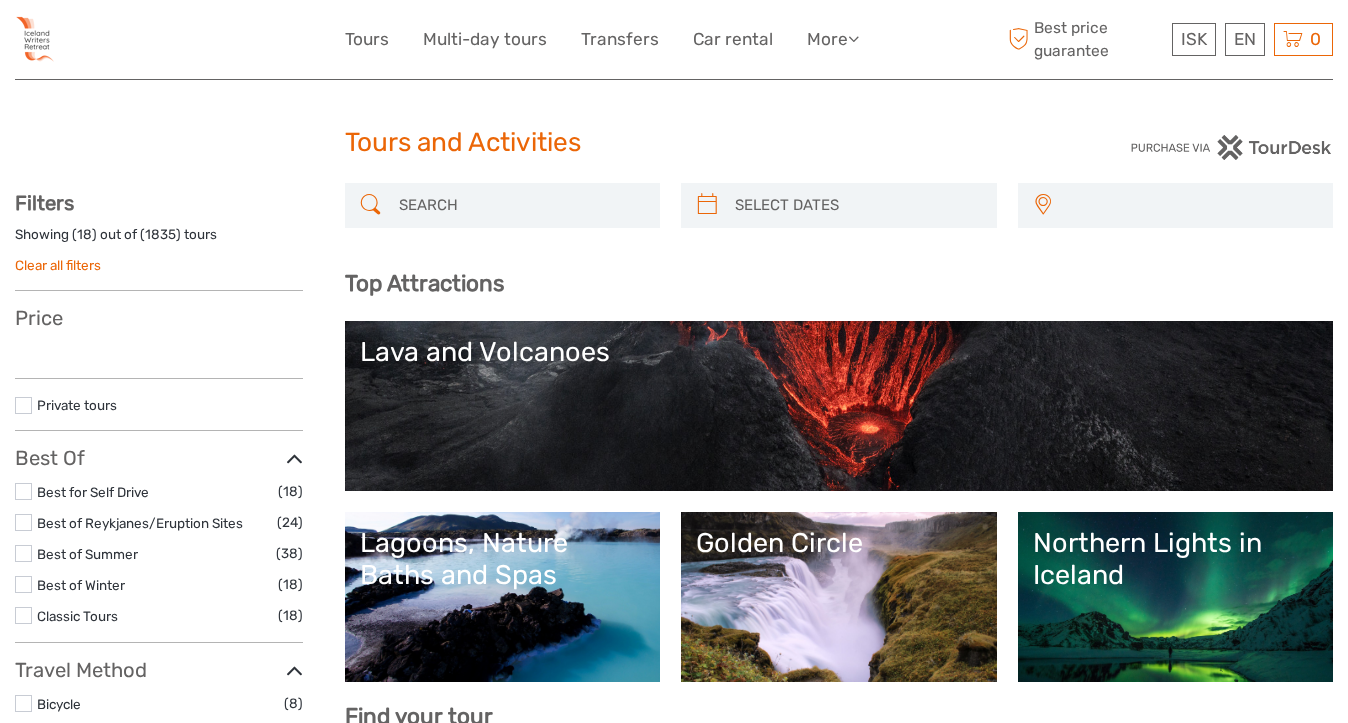 scroll, scrollTop: 60, scrollLeft: 0, axis: vertical 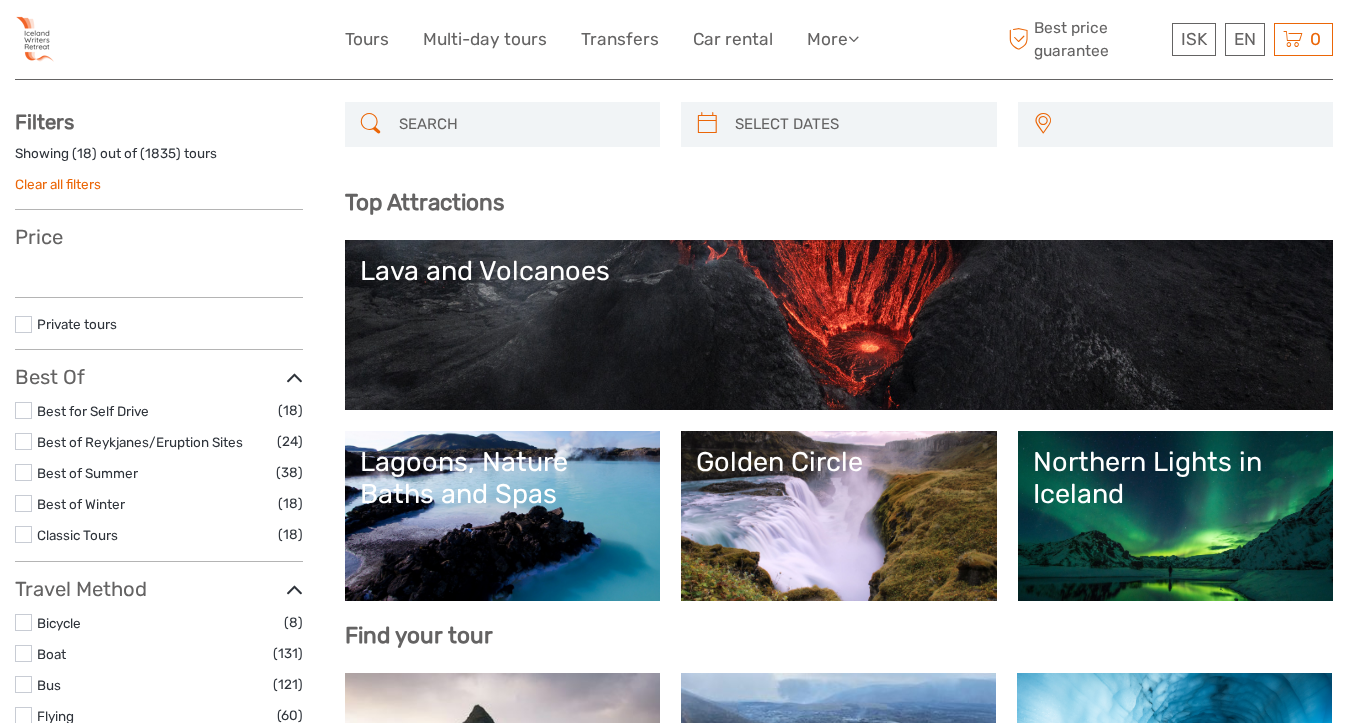 select 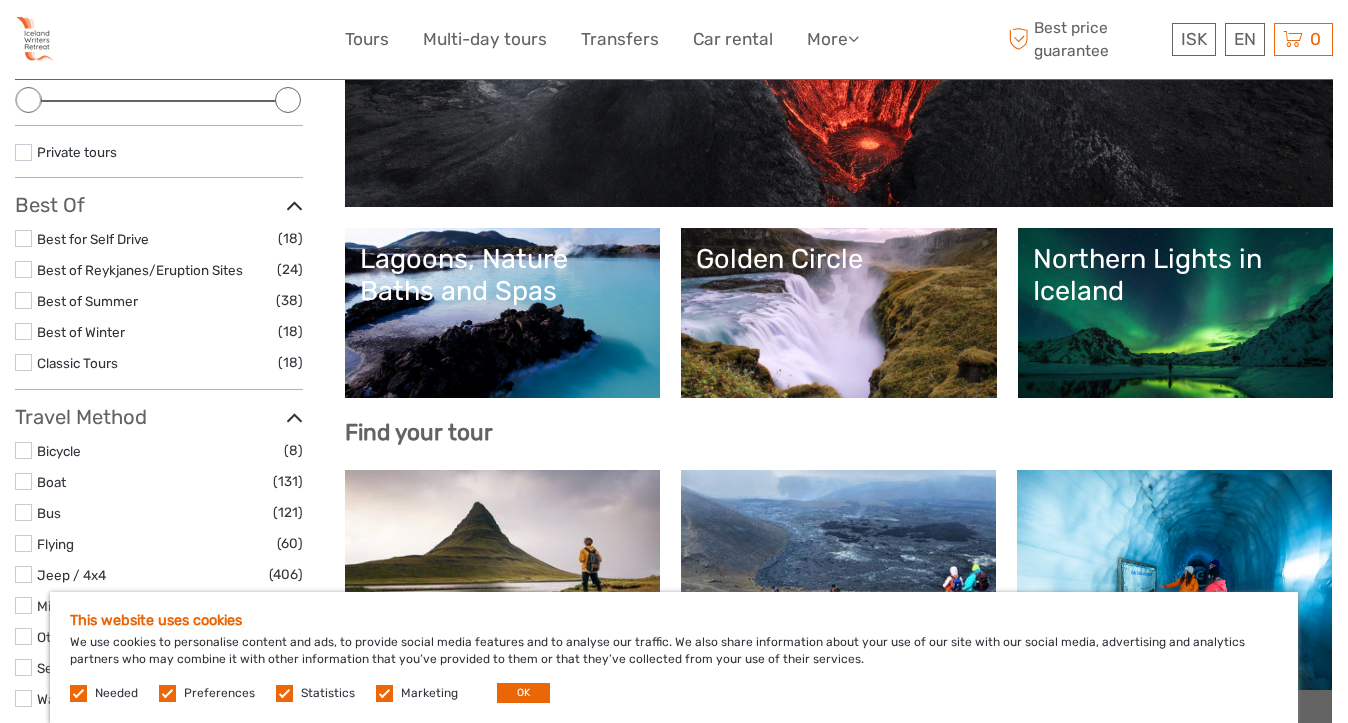scroll, scrollTop: 475, scrollLeft: 0, axis: vertical 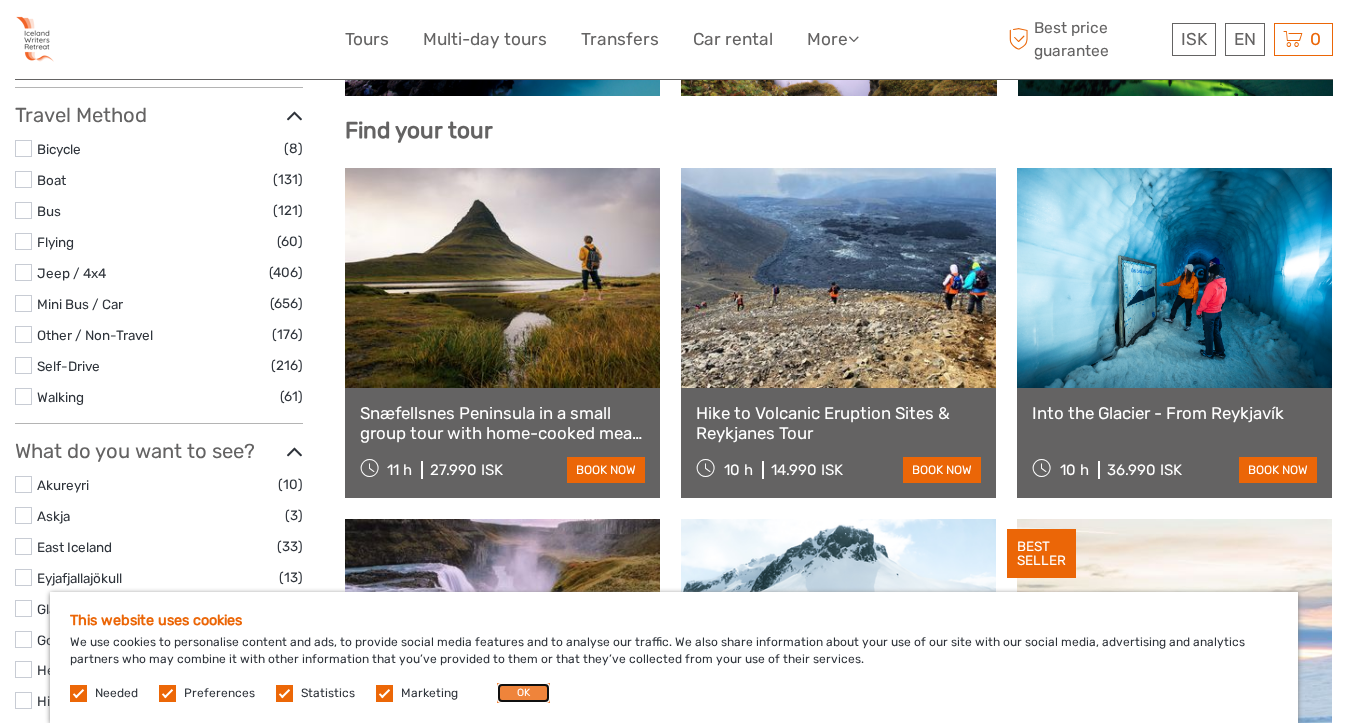 click on "OK" at bounding box center [523, 693] 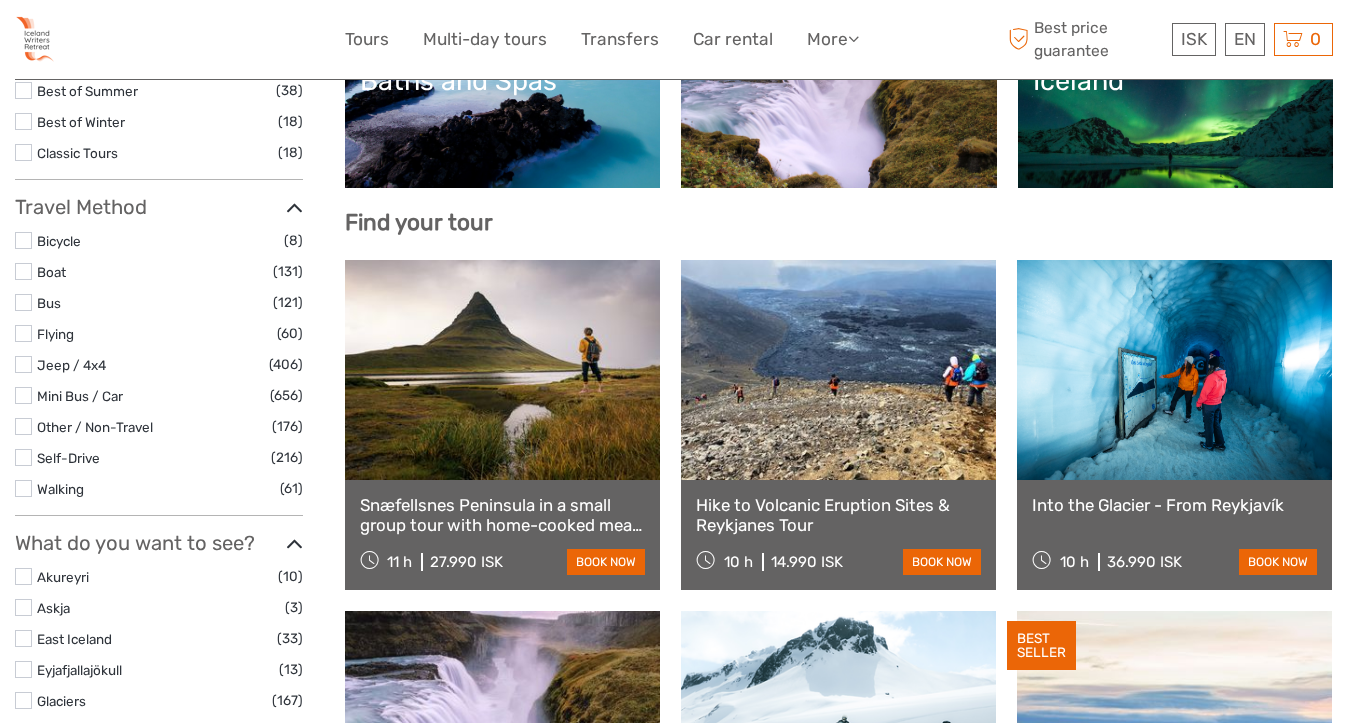 scroll, scrollTop: 0, scrollLeft: 0, axis: both 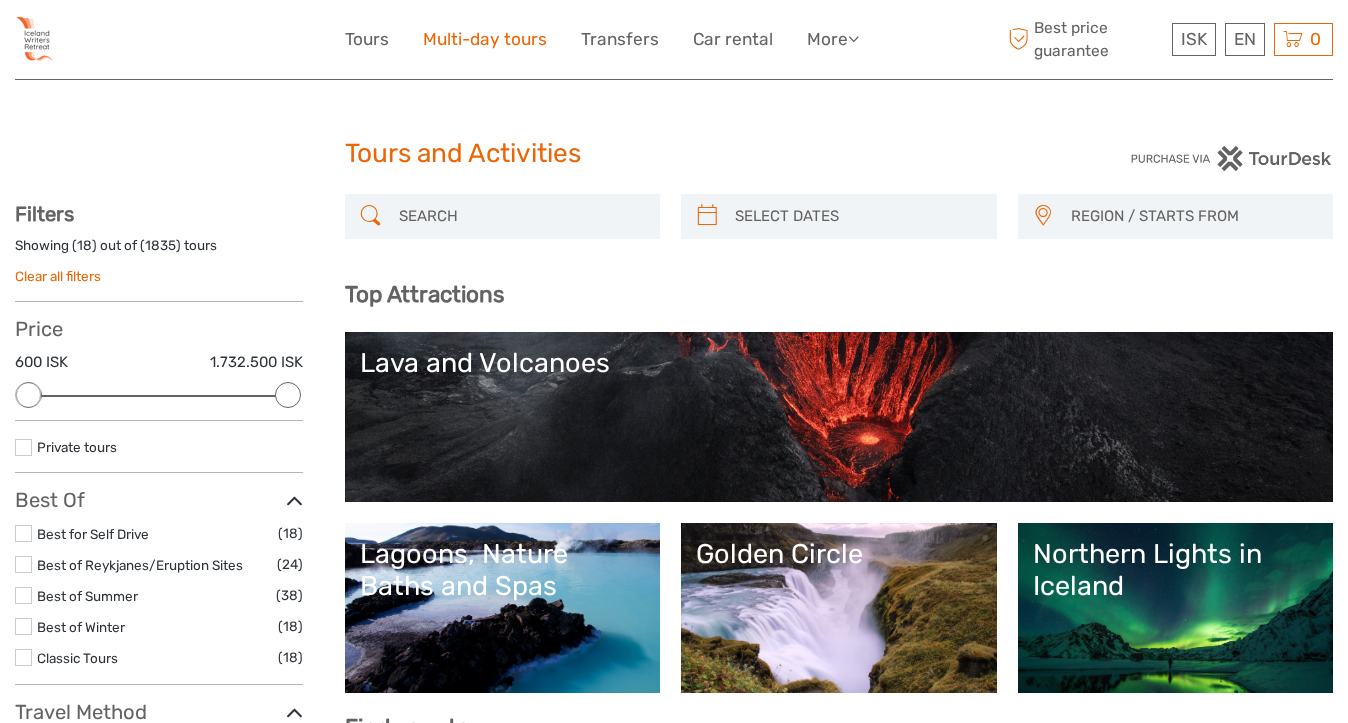 click on "Multi-day tours" at bounding box center (485, 39) 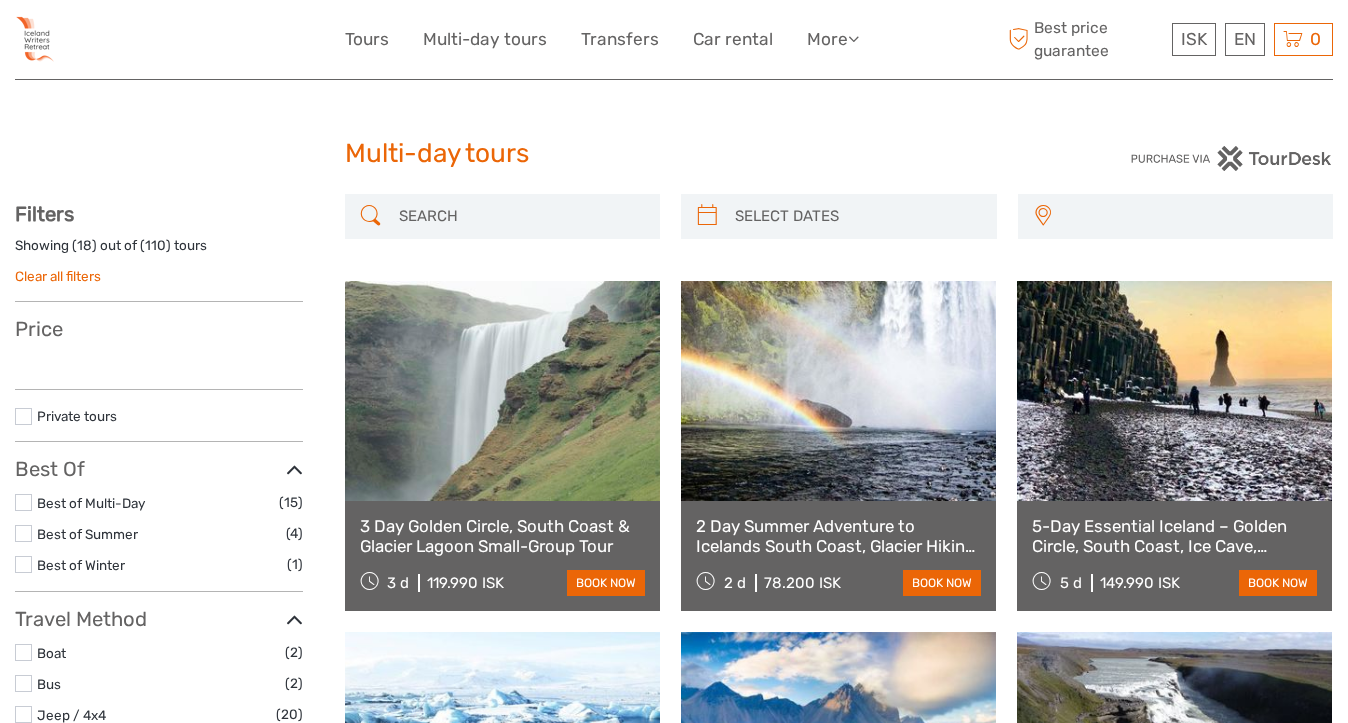 select 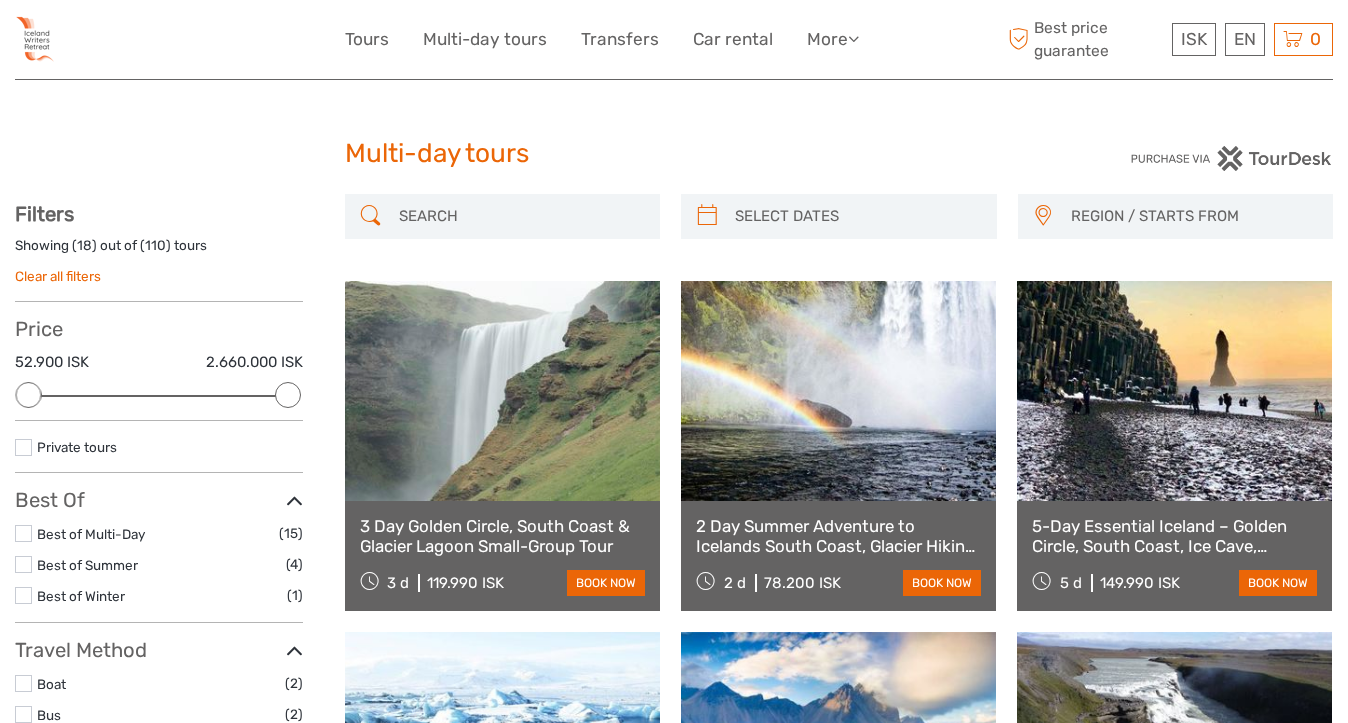 scroll, scrollTop: 0, scrollLeft: 0, axis: both 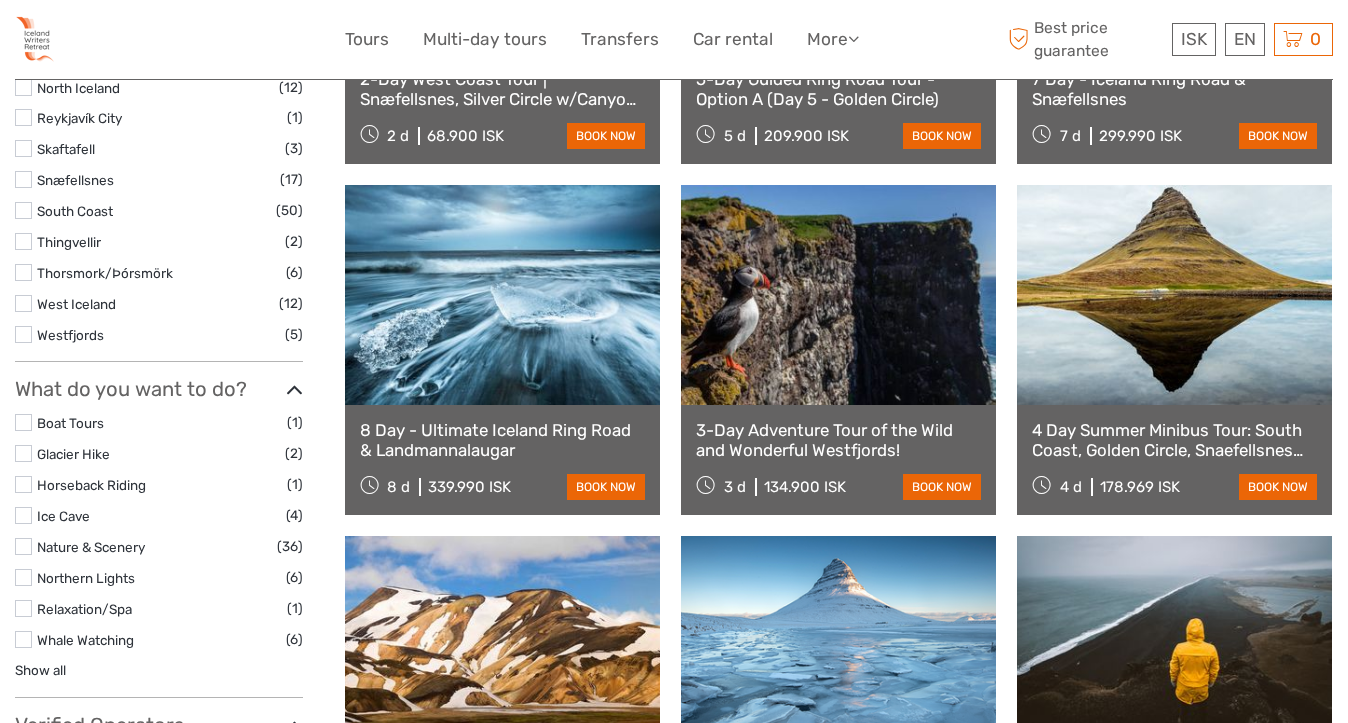 click at bounding box center (838, 295) 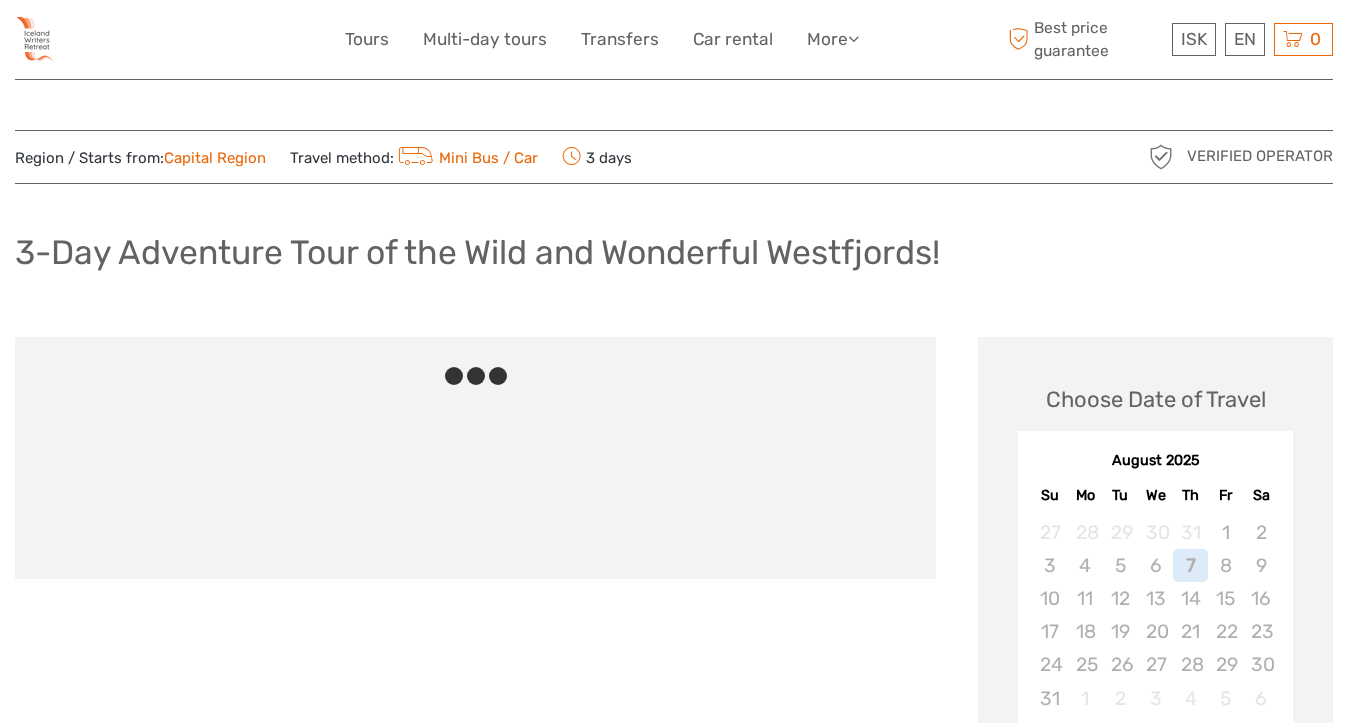 scroll, scrollTop: 0, scrollLeft: 0, axis: both 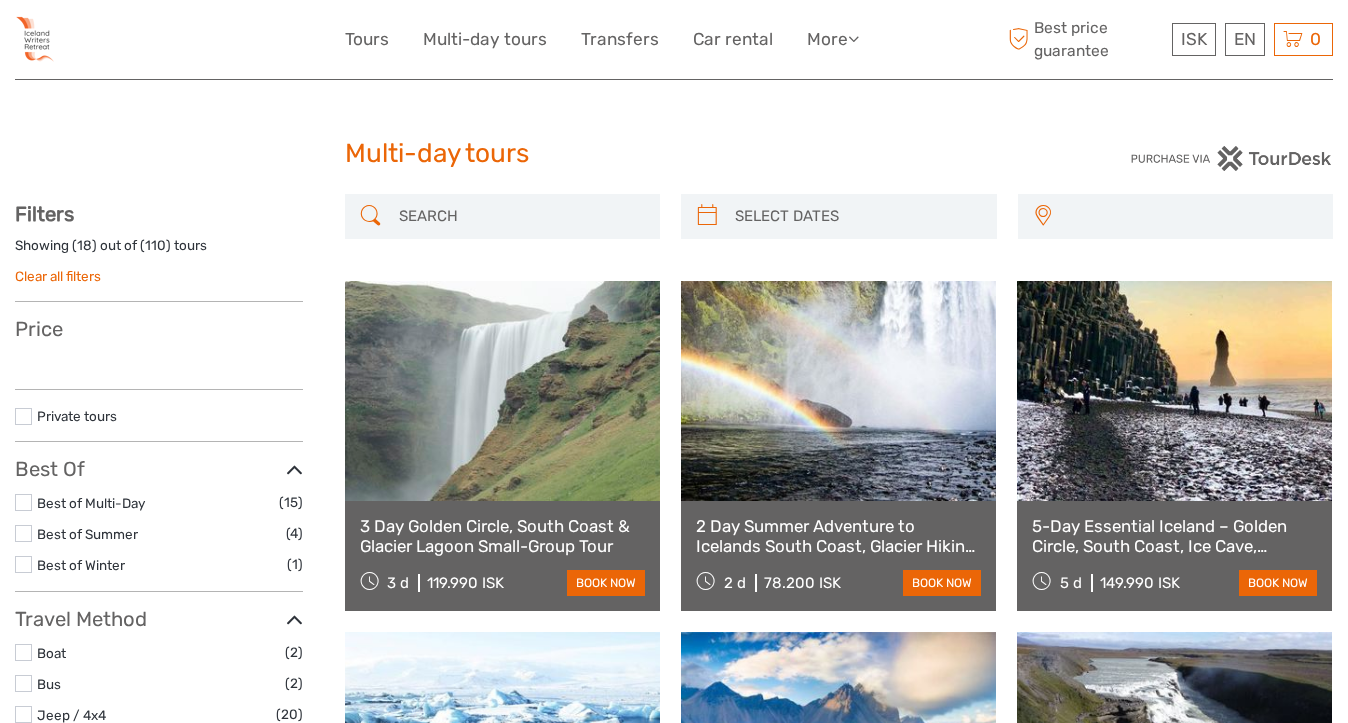 select 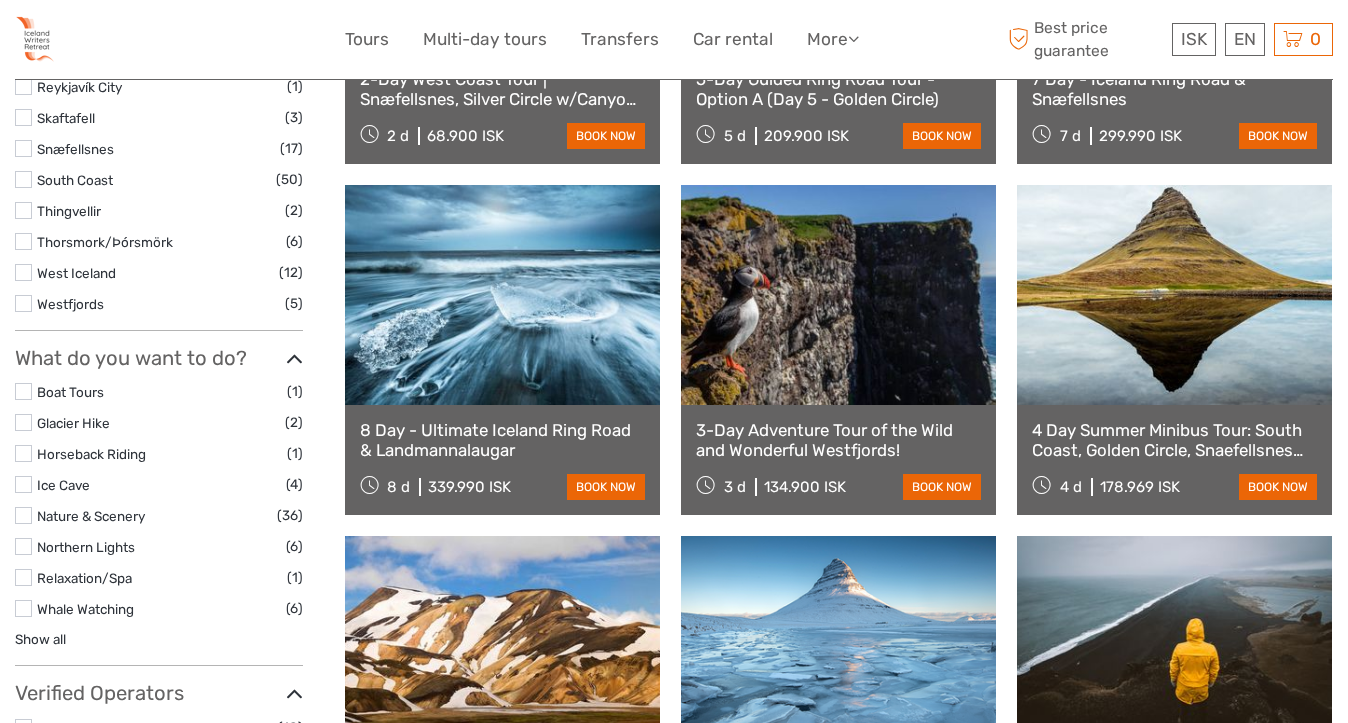 select 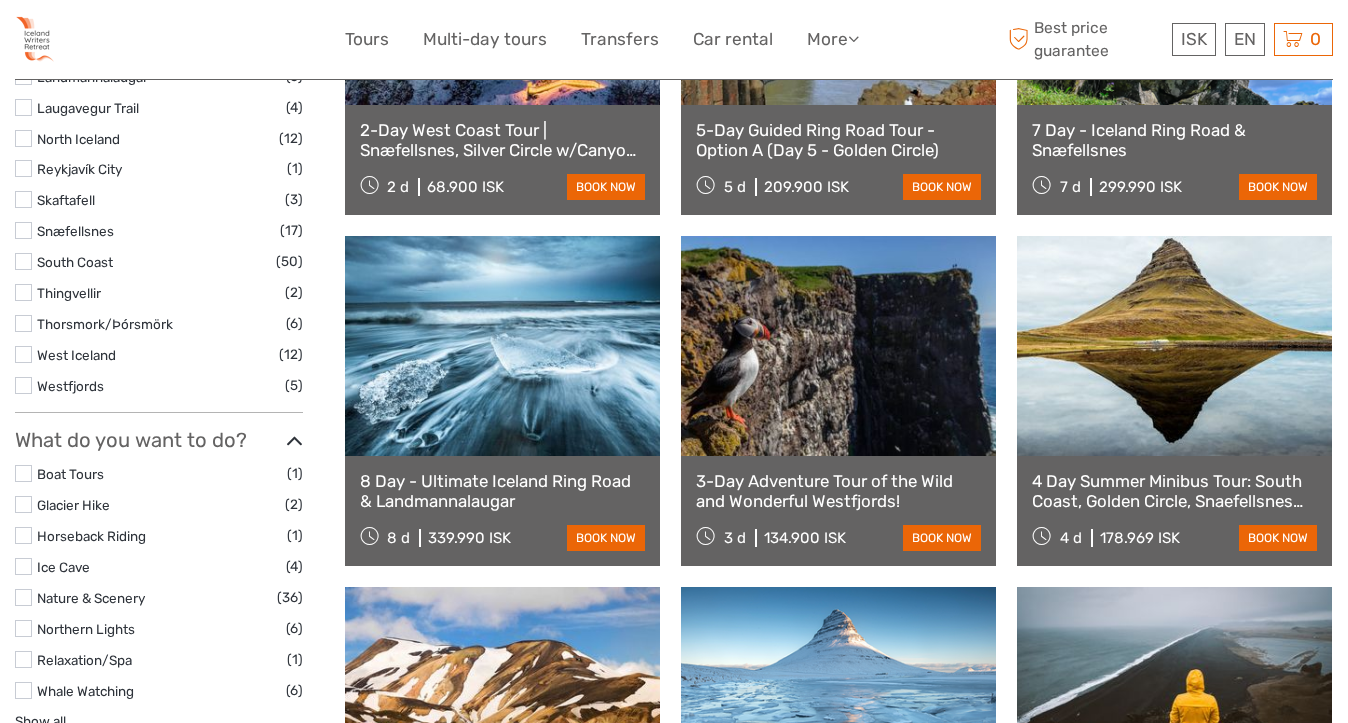 scroll, scrollTop: 989, scrollLeft: 0, axis: vertical 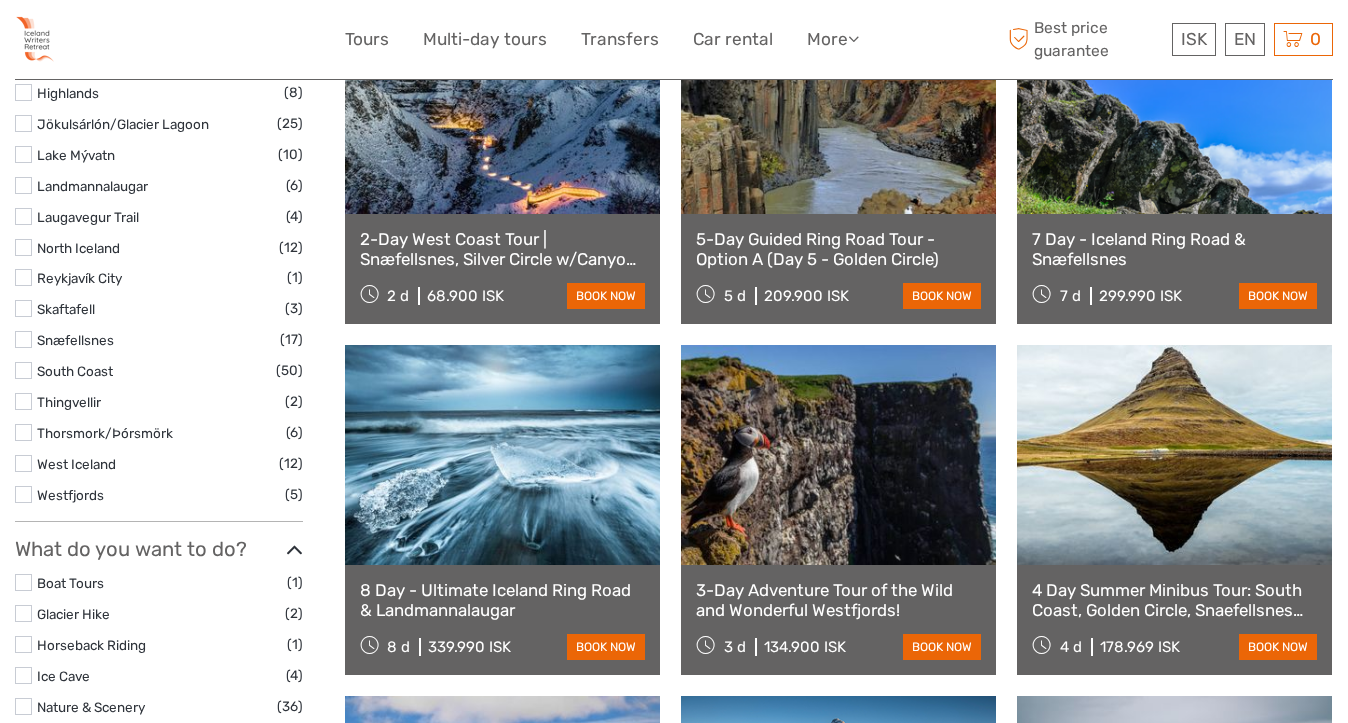 click at bounding box center (23, 185) 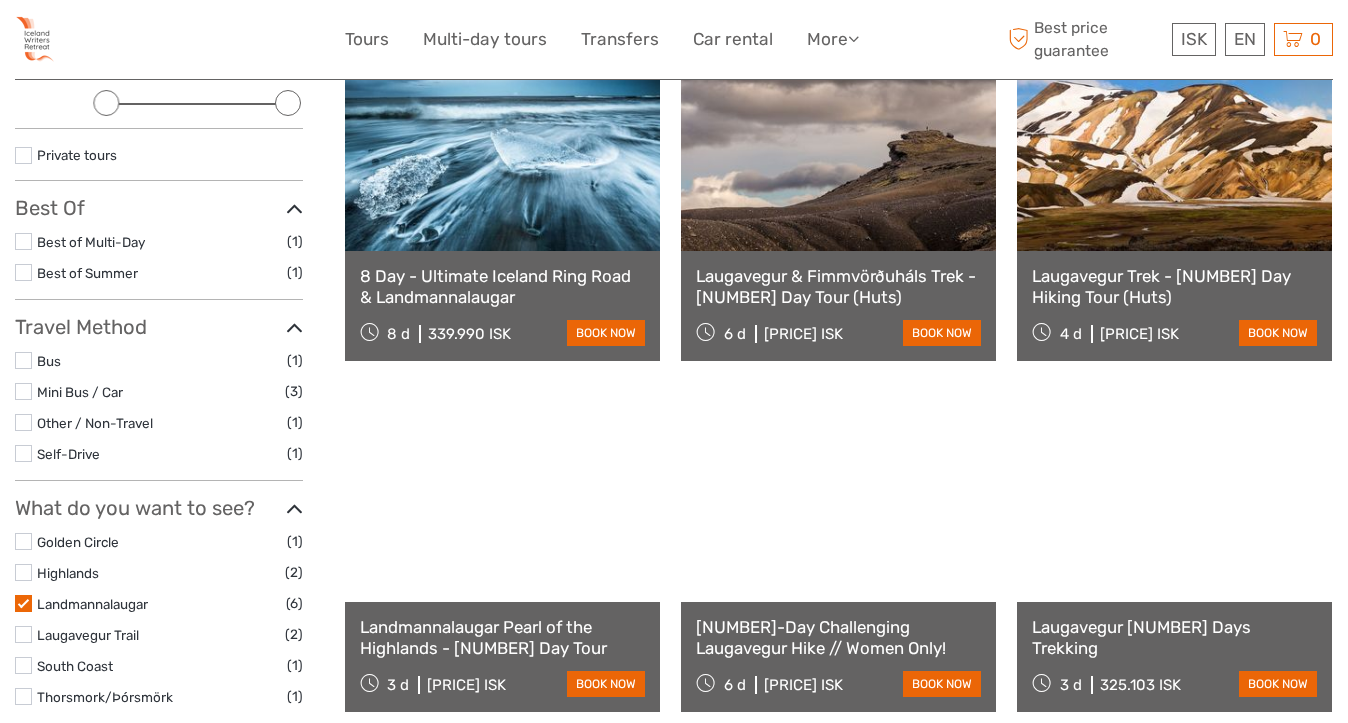 scroll, scrollTop: 290, scrollLeft: 0, axis: vertical 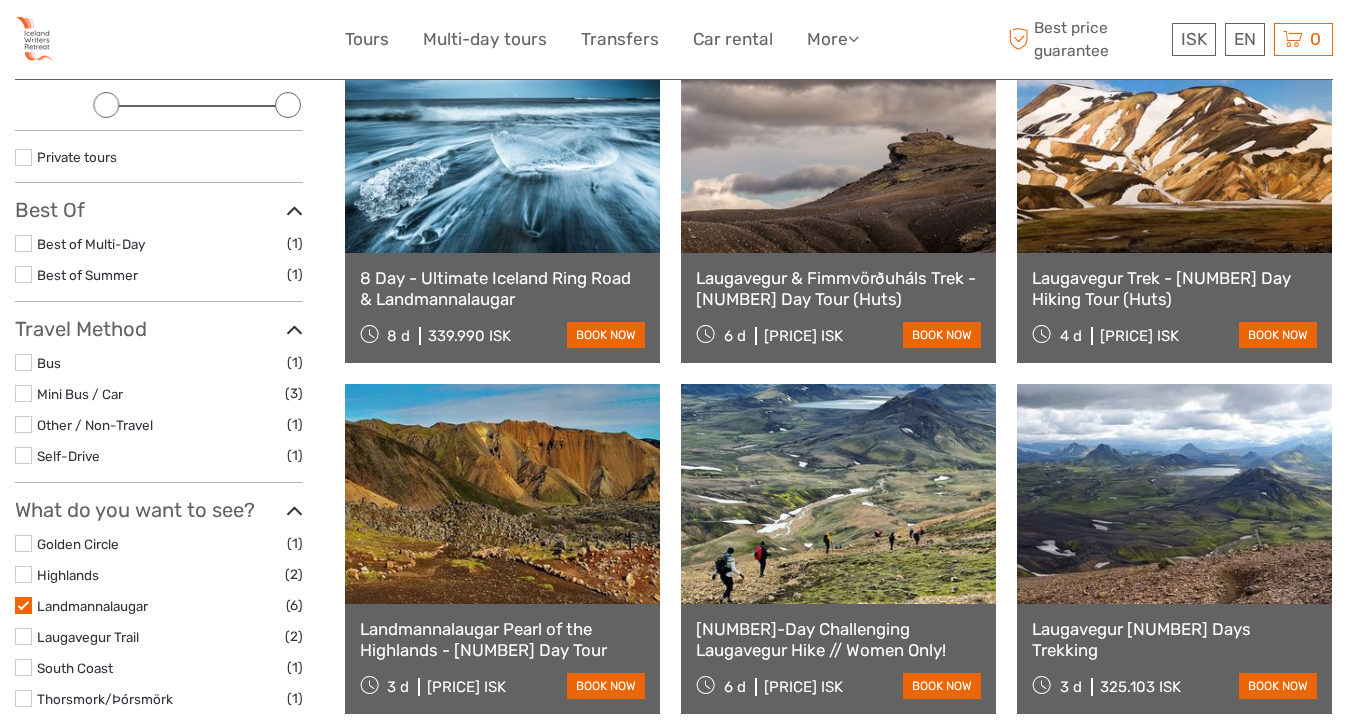 click at bounding box center (1174, 494) 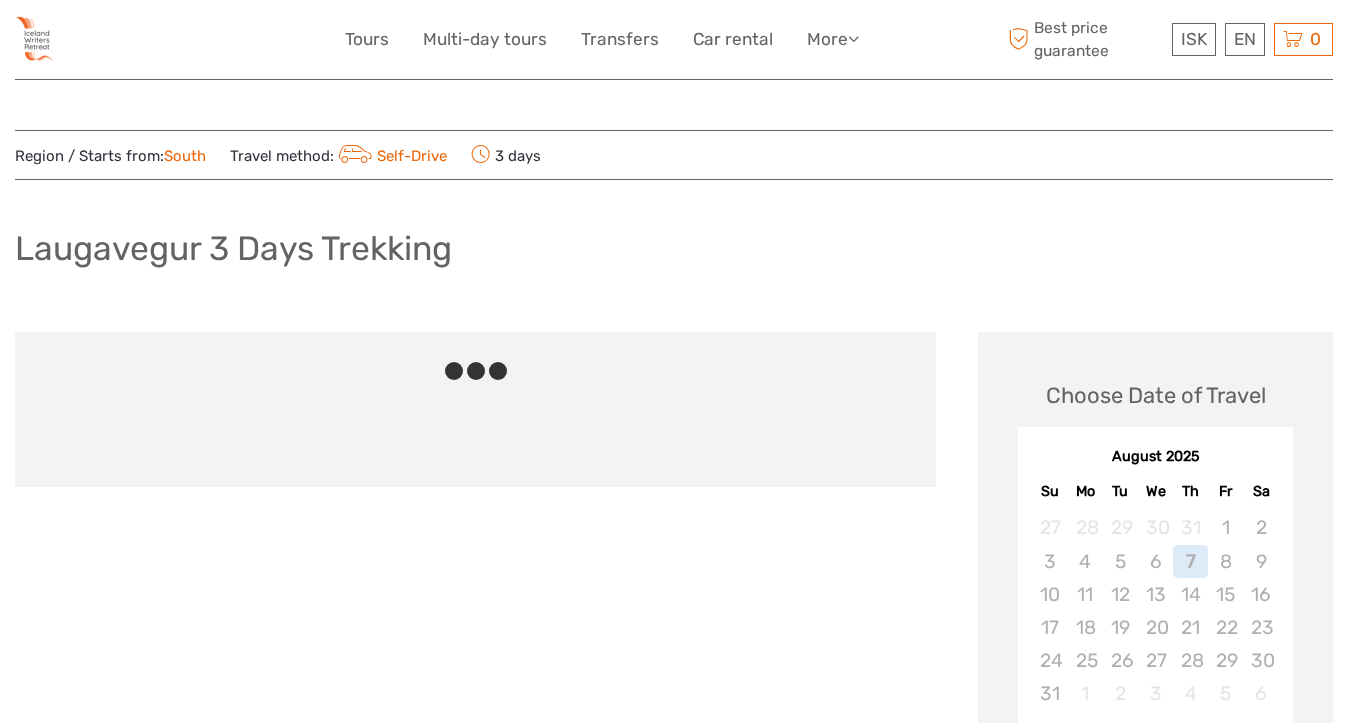 scroll, scrollTop: 0, scrollLeft: 0, axis: both 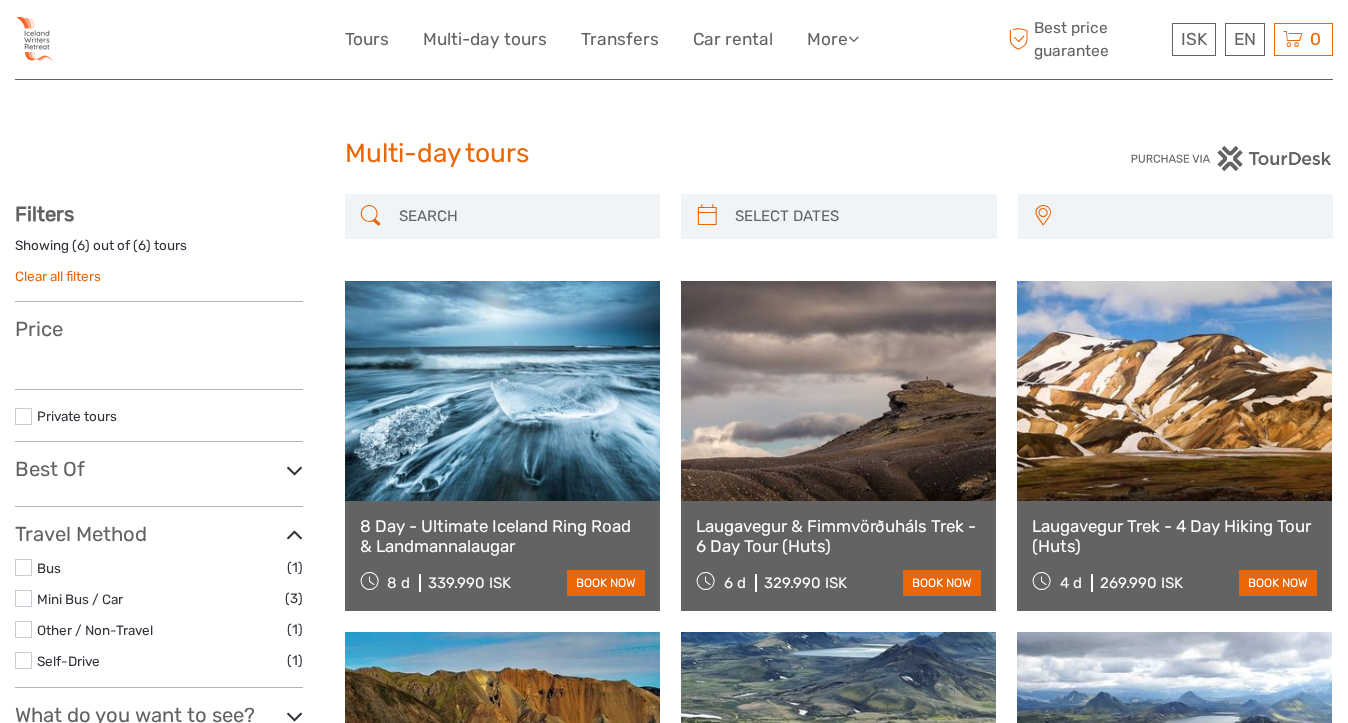 select 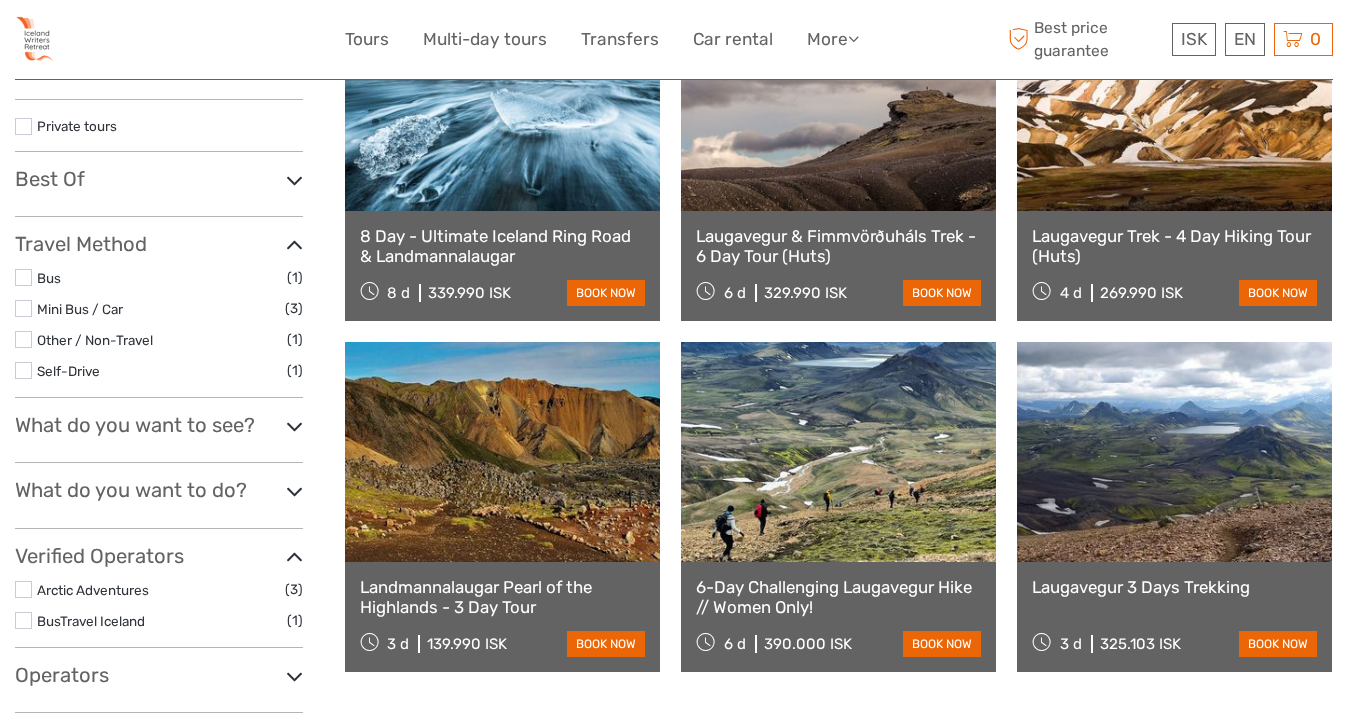 select 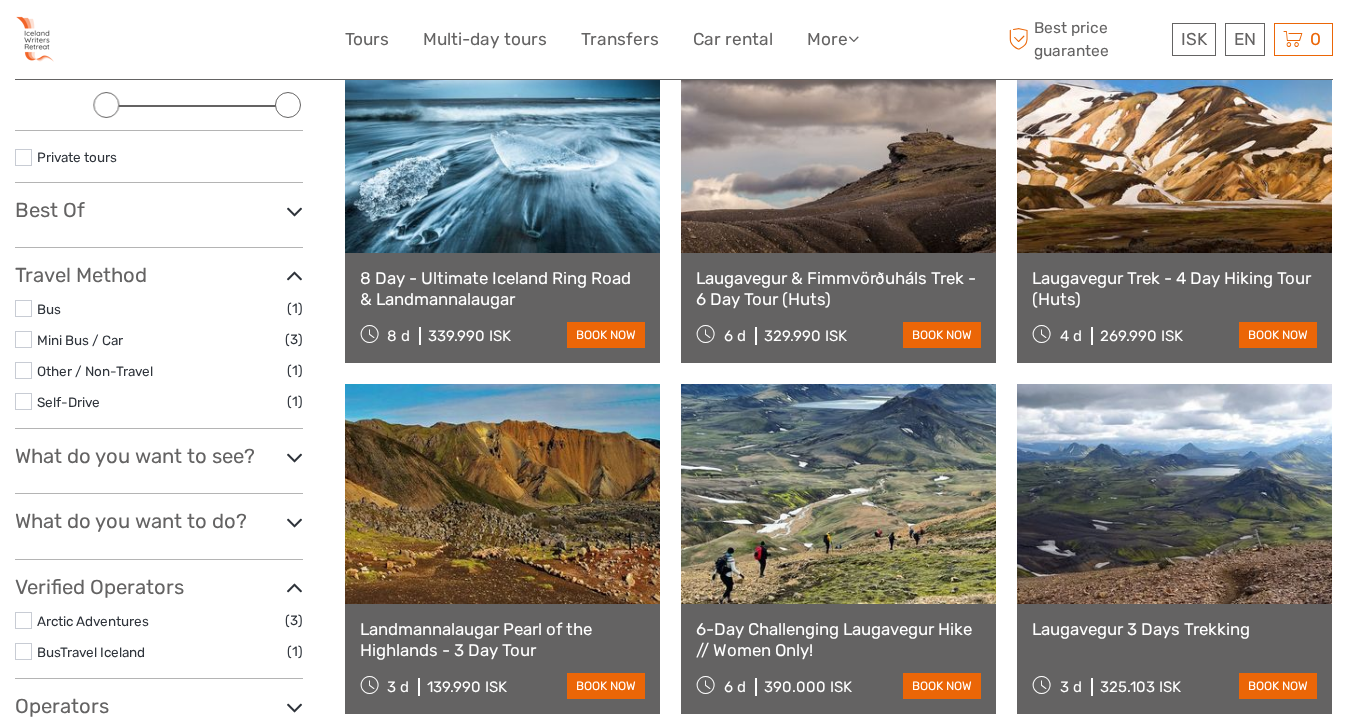 scroll, scrollTop: 0, scrollLeft: 0, axis: both 